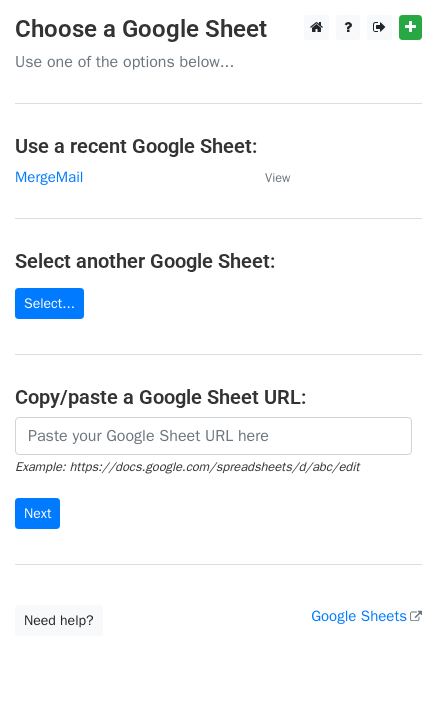 scroll, scrollTop: 0, scrollLeft: 0, axis: both 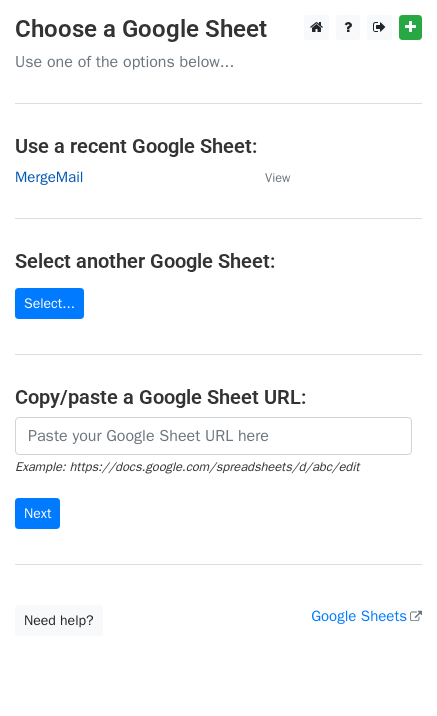 click on "MergeMail" at bounding box center [49, 177] 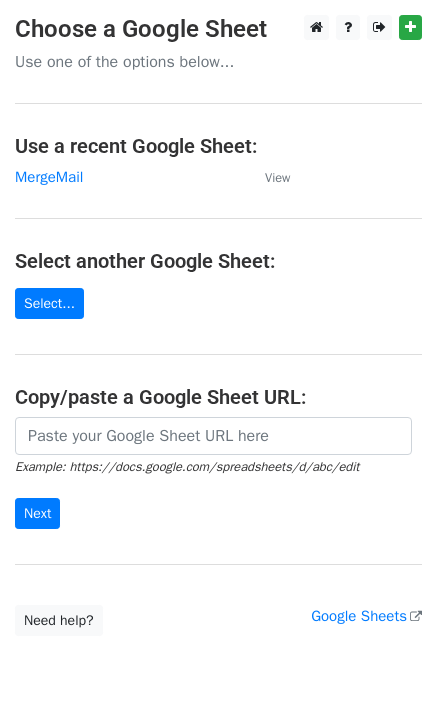 scroll, scrollTop: 0, scrollLeft: 0, axis: both 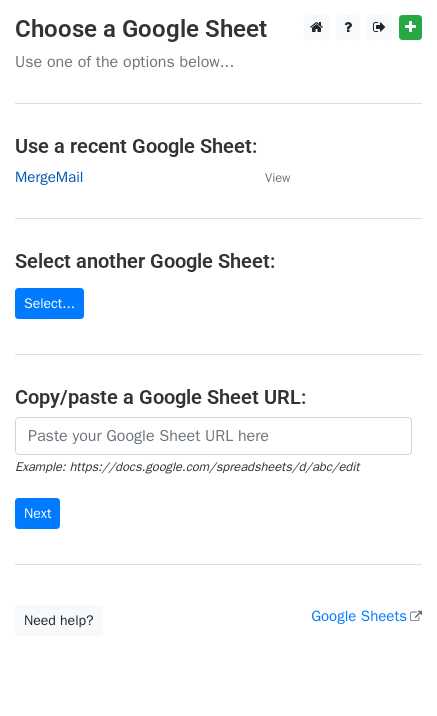 click on "MergeMail" at bounding box center [49, 177] 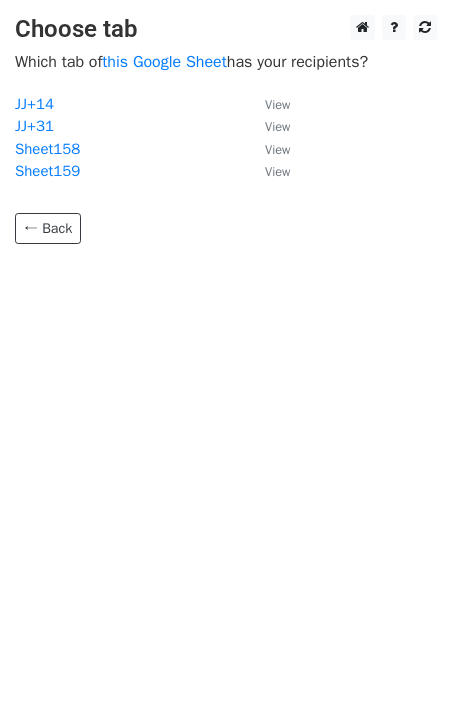 scroll, scrollTop: 0, scrollLeft: 0, axis: both 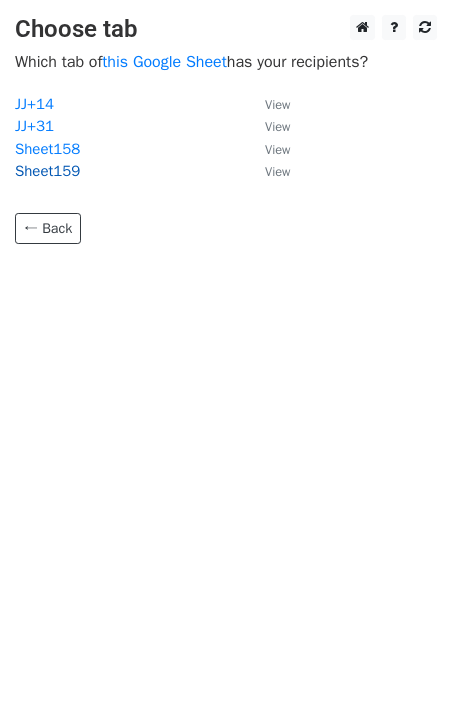 click on "Sheet159" at bounding box center (47, 171) 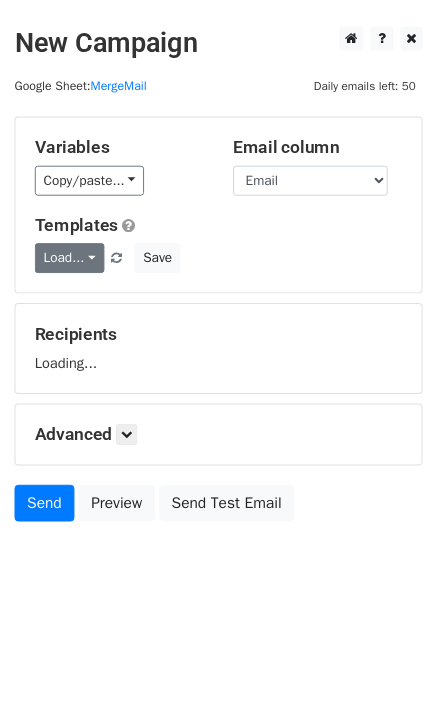 scroll, scrollTop: 0, scrollLeft: 0, axis: both 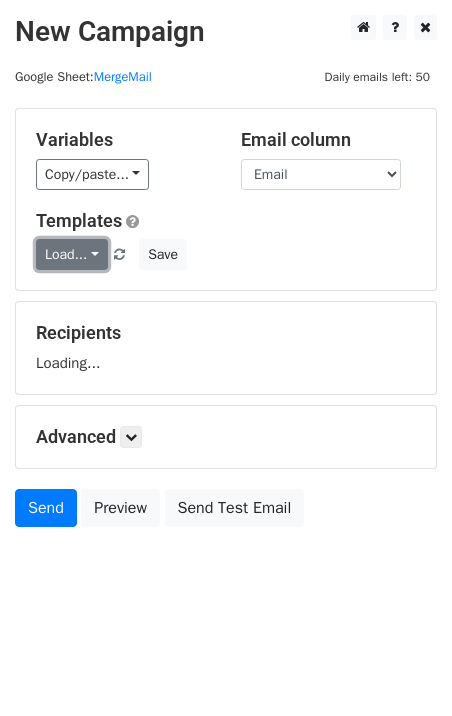 click on "Load..." at bounding box center (72, 254) 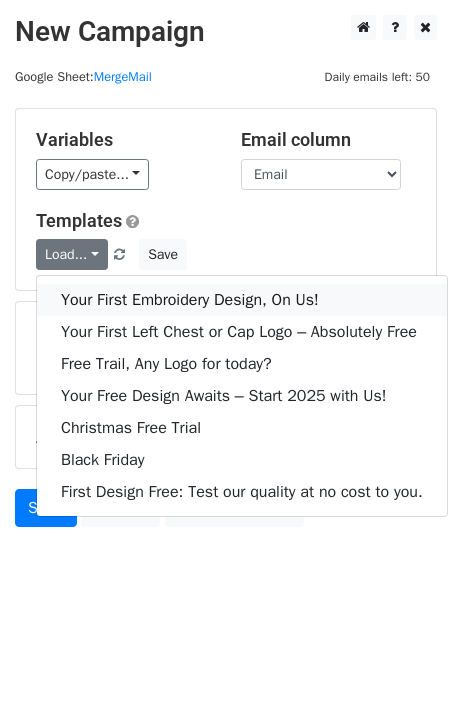 click on "Your First Embroidery Design, On Us!" at bounding box center [242, 300] 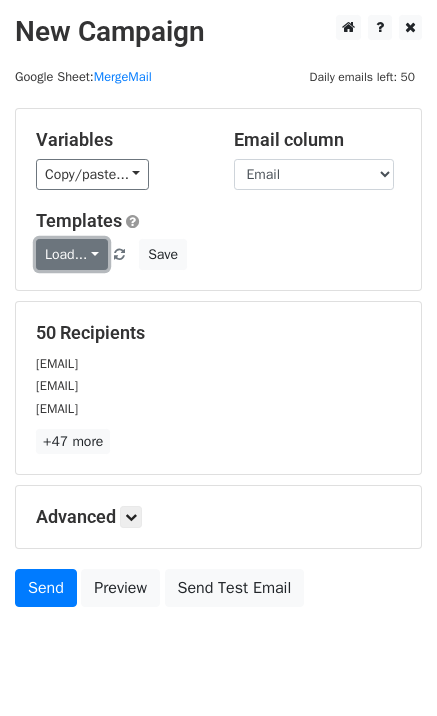 click on "Load..." at bounding box center [72, 254] 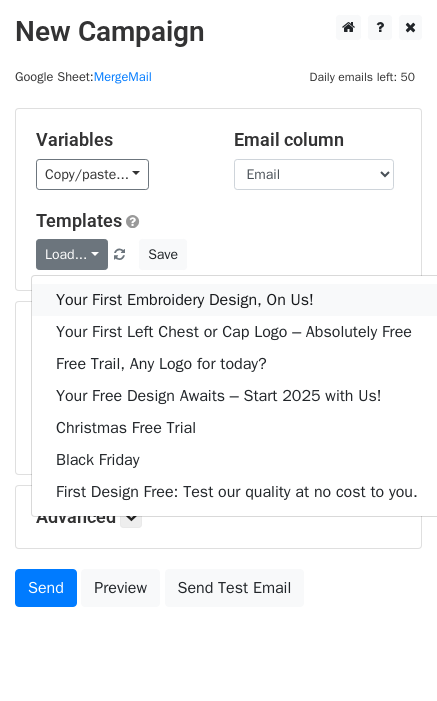 click on "Your First Embroidery Design, On Us!" at bounding box center (237, 300) 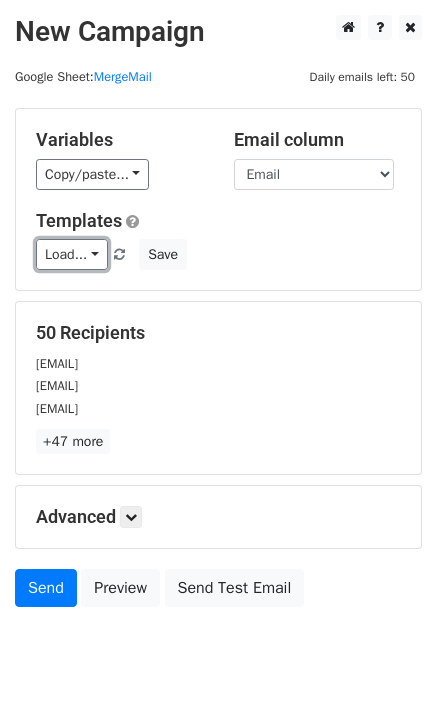 drag, startPoint x: 78, startPoint y: 257, endPoint x: 100, endPoint y: 277, distance: 29.732138 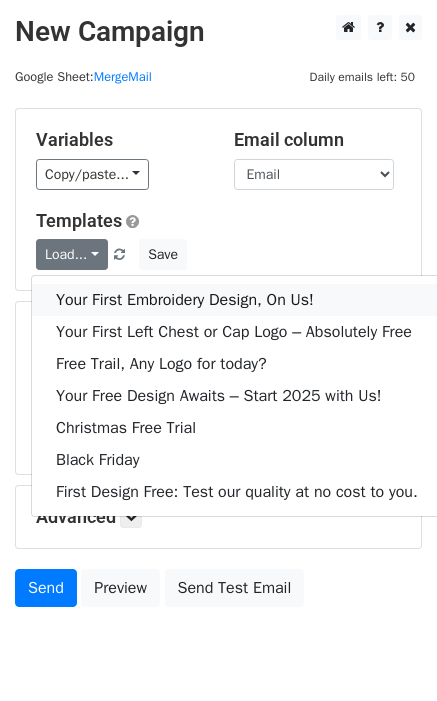 click on "Your First Embroidery Design, On Us!" at bounding box center [237, 300] 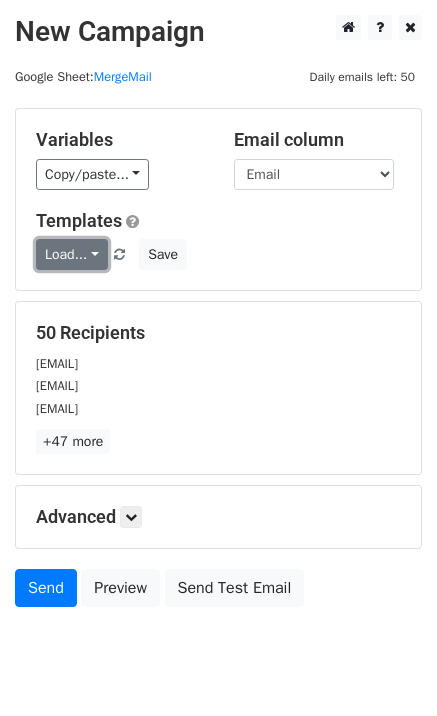 click on "Load..." at bounding box center (72, 254) 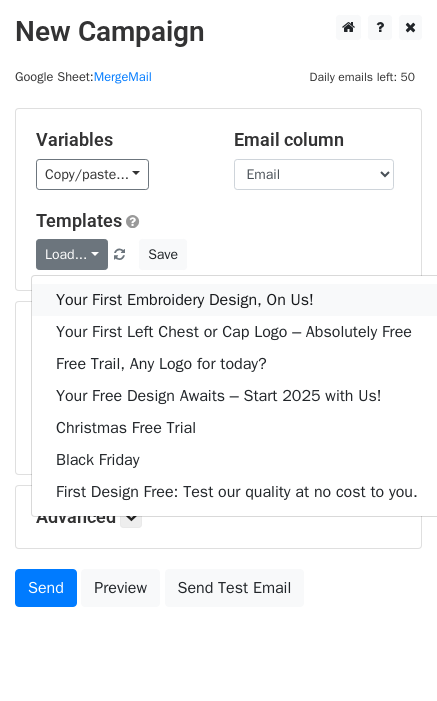 click on "Your First Embroidery Design, On Us!" at bounding box center (237, 300) 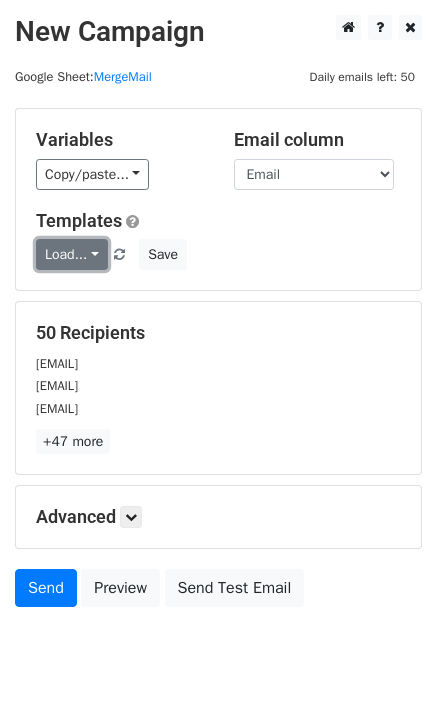 click on "Load..." at bounding box center (72, 254) 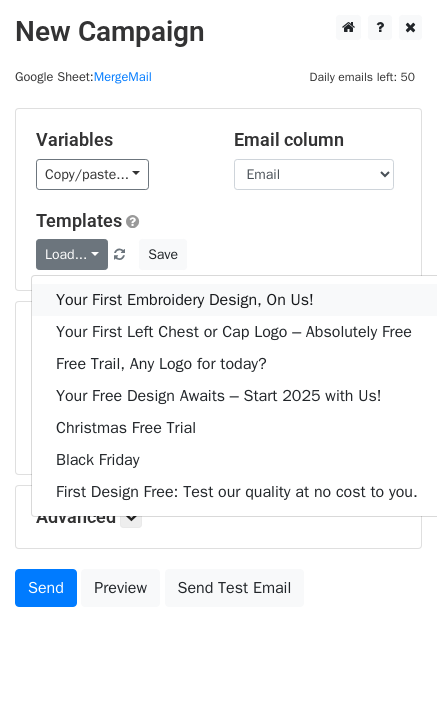 click on "Your First Embroidery Design, On Us!" at bounding box center (237, 300) 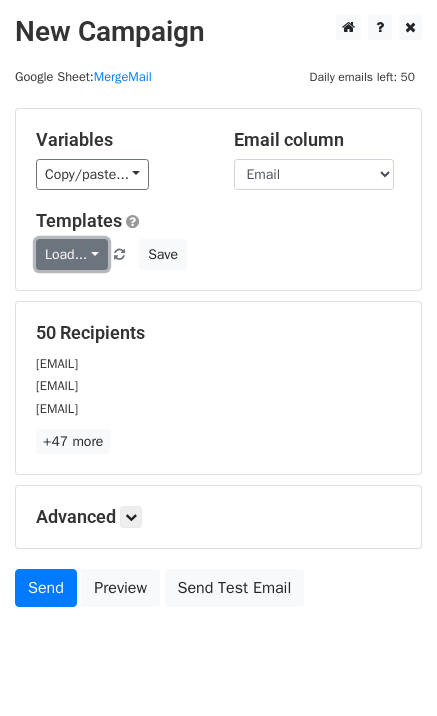 click on "Load..." at bounding box center [72, 254] 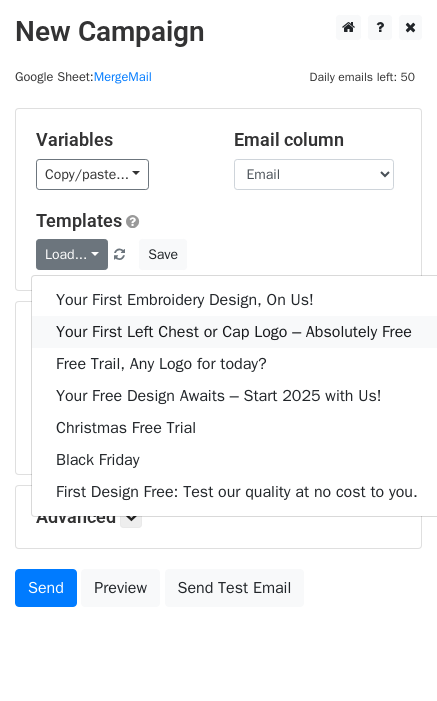 click on "Your First Left Chest or Cap Logo – Absolutely Free" at bounding box center [237, 332] 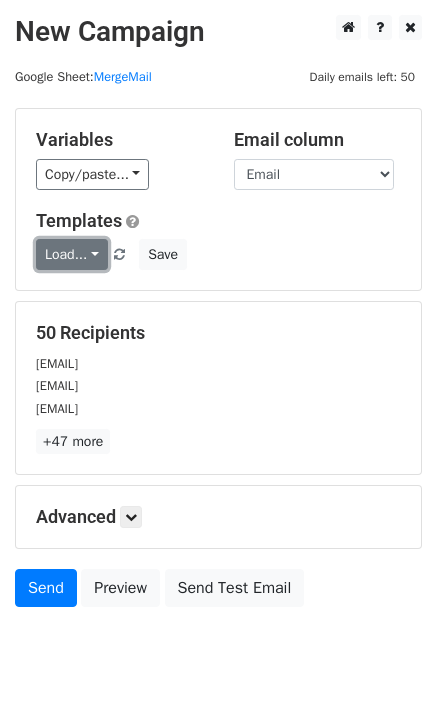 click on "Load..." at bounding box center [72, 254] 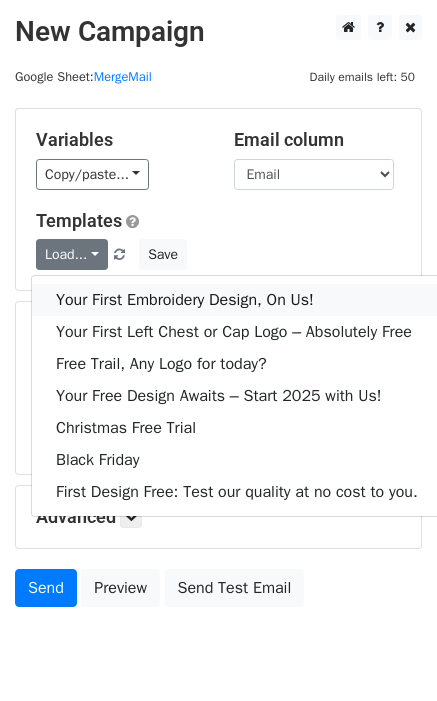 click on "Your First Embroidery Design, On Us!" at bounding box center (237, 300) 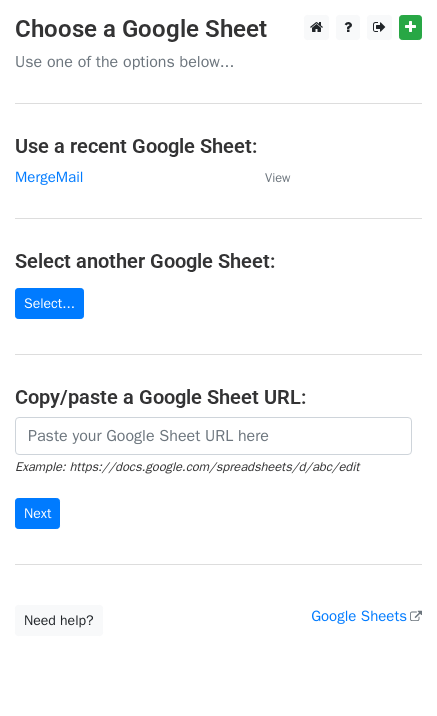scroll, scrollTop: 0, scrollLeft: 0, axis: both 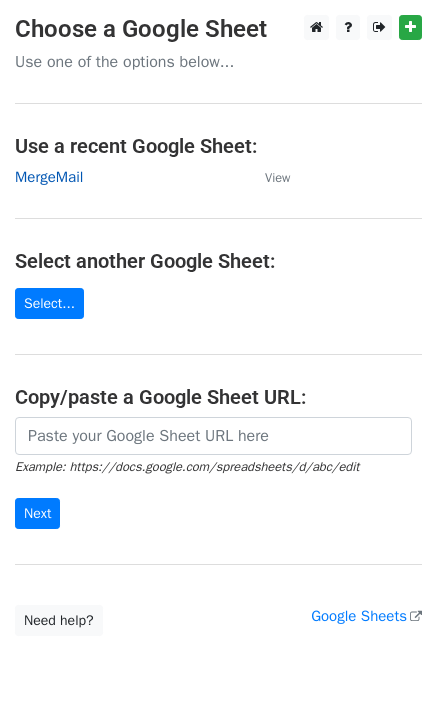 click on "MergeMail" at bounding box center [49, 177] 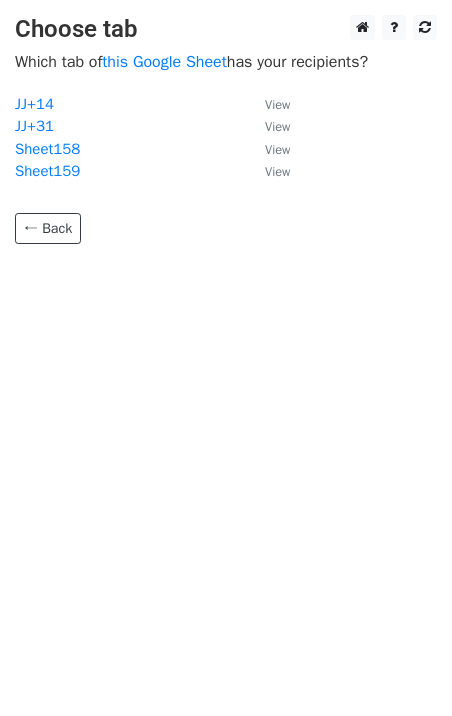scroll, scrollTop: 0, scrollLeft: 0, axis: both 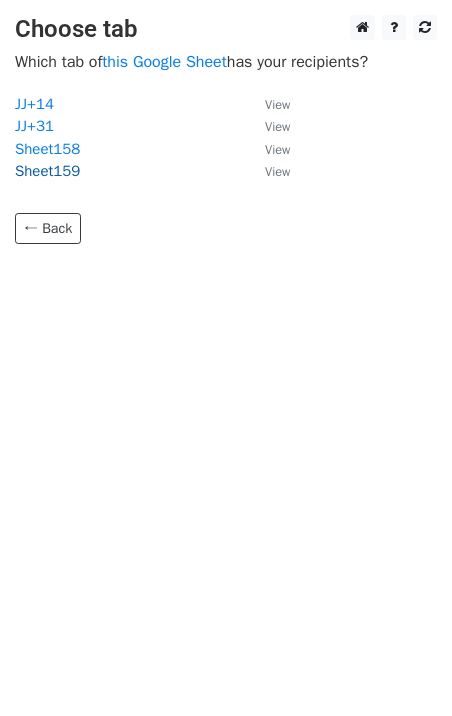 click on "Sheet159" at bounding box center (47, 171) 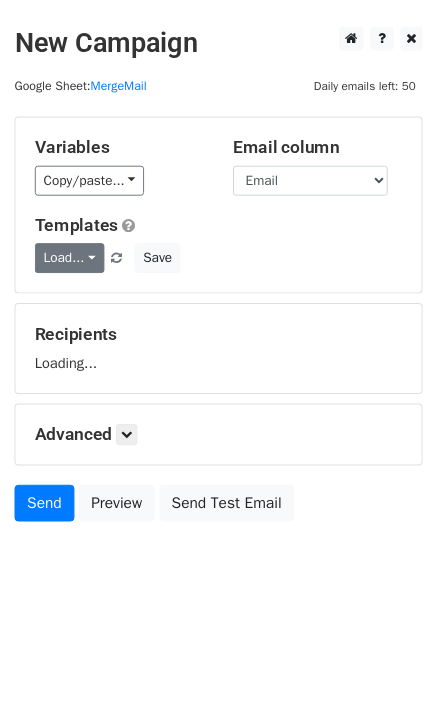 scroll, scrollTop: 0, scrollLeft: 0, axis: both 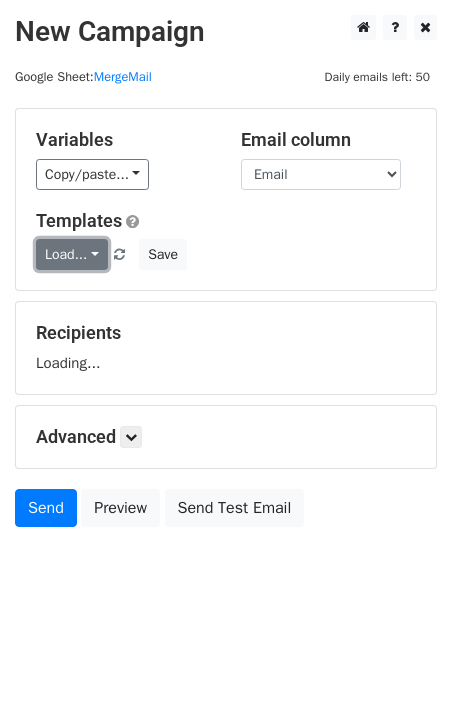 click on "Load..." at bounding box center [72, 254] 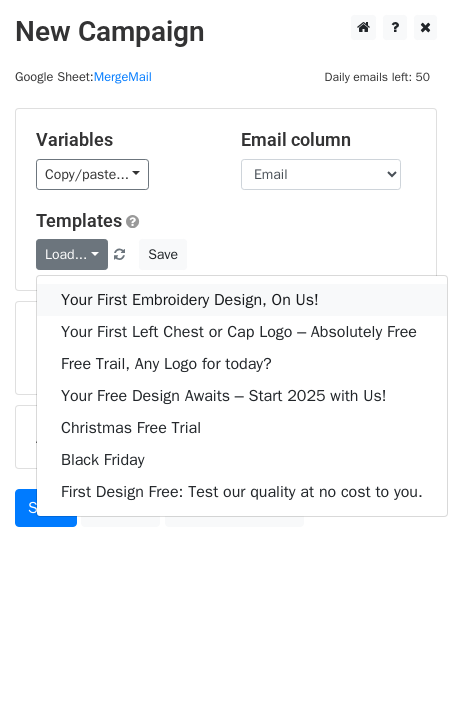 click on "Your First Embroidery Design, On Us!" at bounding box center (242, 300) 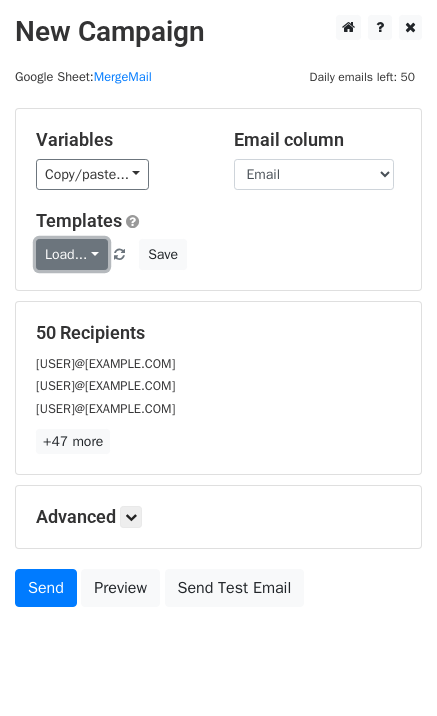 click on "Load..." at bounding box center (72, 254) 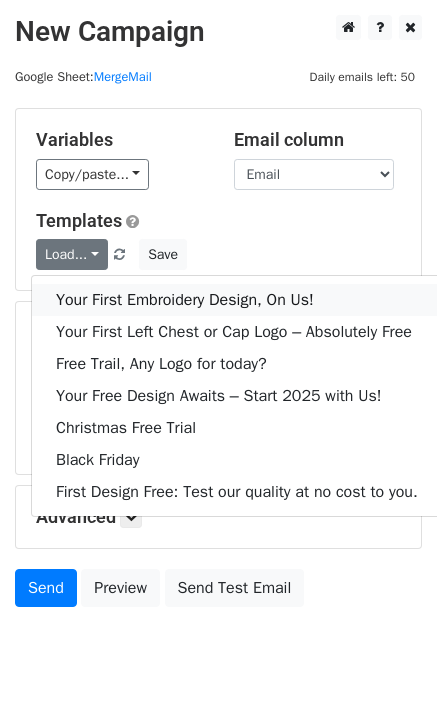 click on "Your First Embroidery Design, On Us!" at bounding box center (237, 300) 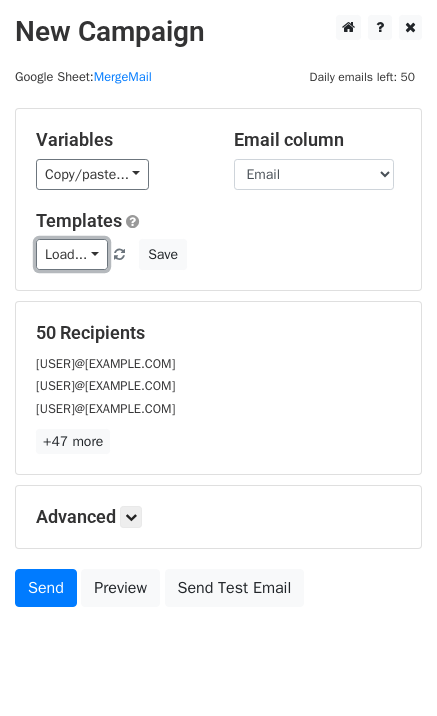 drag, startPoint x: 45, startPoint y: 260, endPoint x: 105, endPoint y: 299, distance: 71.561165 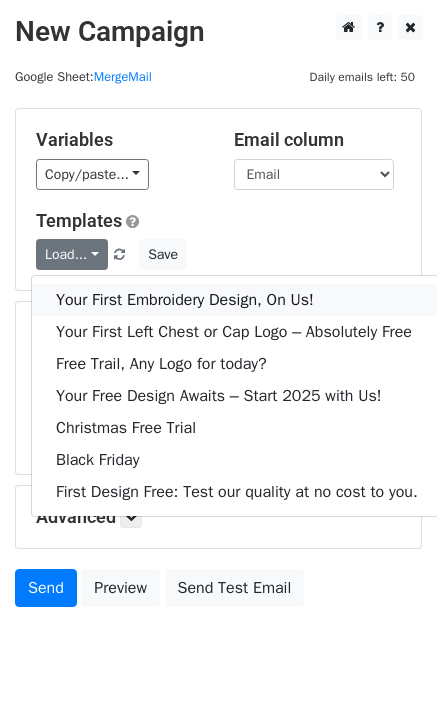 click on "Your First Embroidery Design, On Us!" at bounding box center [237, 300] 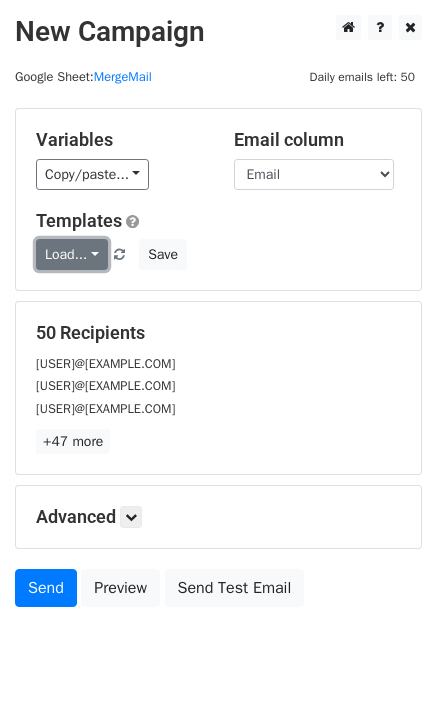 click on "Load..." at bounding box center (72, 254) 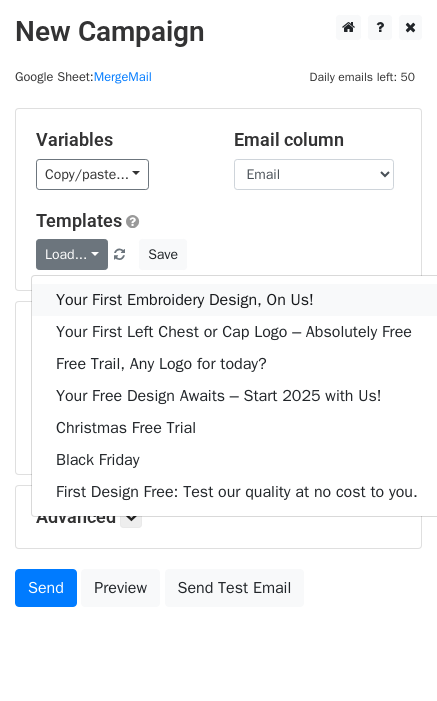 click on "Your First Embroidery Design, On Us!" at bounding box center (237, 300) 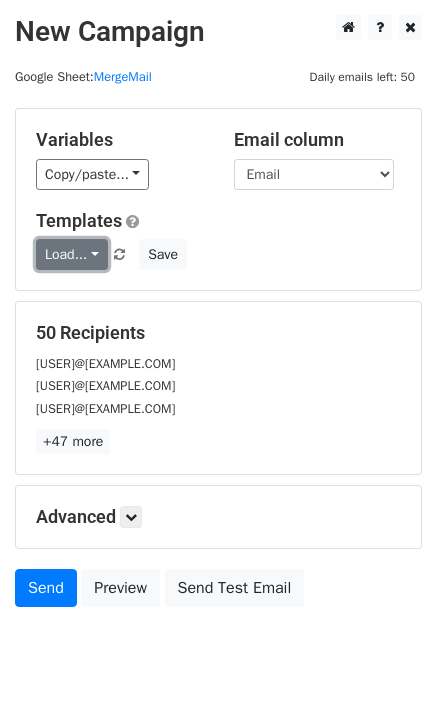 click on "Load..." at bounding box center [72, 254] 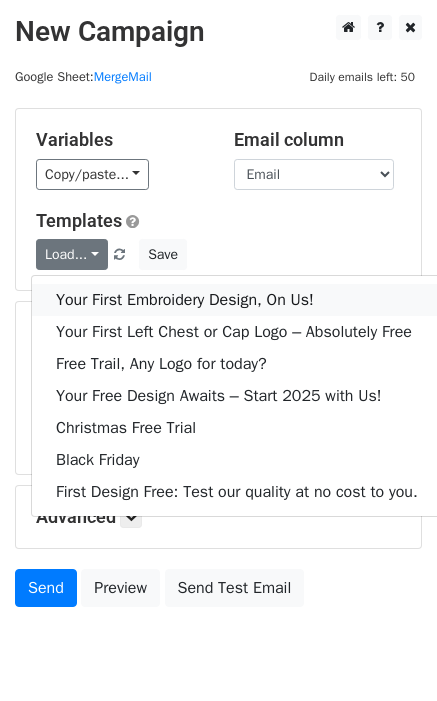 click on "Your First Embroidery Design, On Us!" at bounding box center (237, 300) 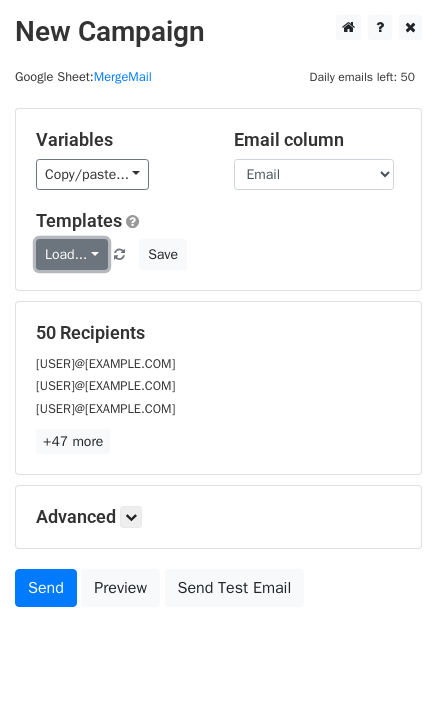 click on "Load..." at bounding box center [72, 254] 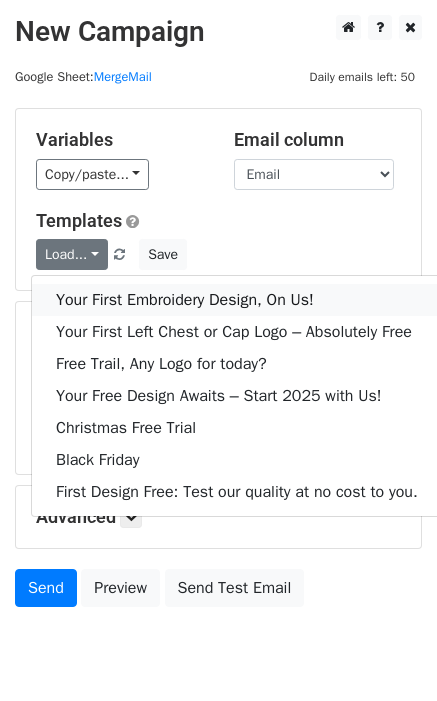 click on "Your First Embroidery Design, On Us!" at bounding box center (237, 300) 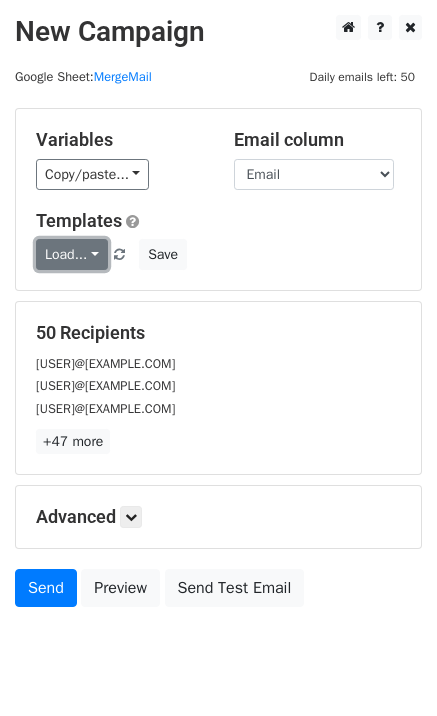 click on "Load..." at bounding box center (72, 254) 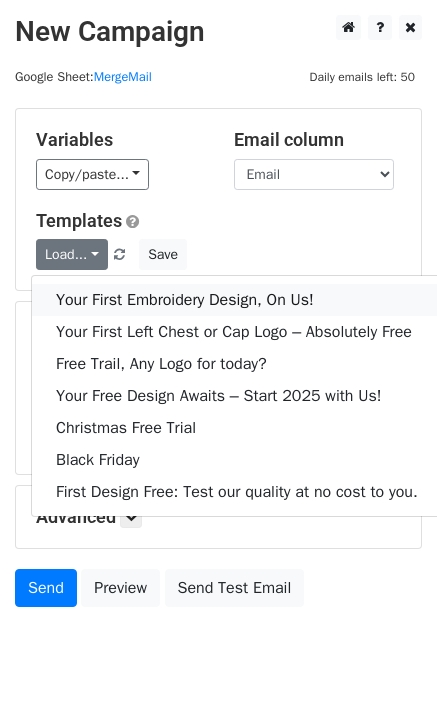 click on "Your First Embroidery Design, On Us!" at bounding box center (237, 300) 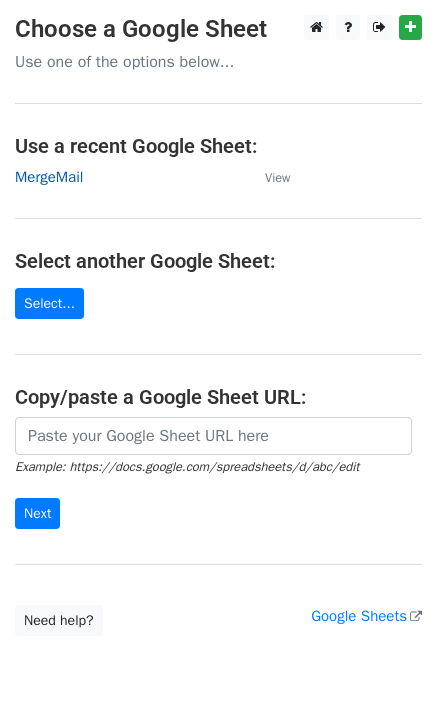 scroll, scrollTop: 0, scrollLeft: 0, axis: both 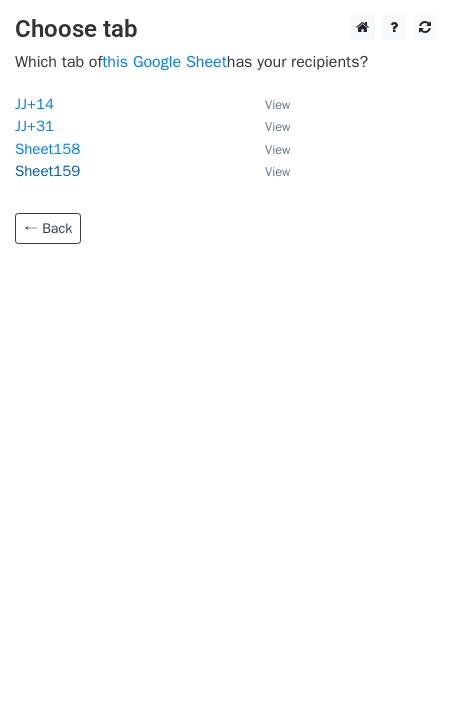 click on "Sheet159" at bounding box center [47, 171] 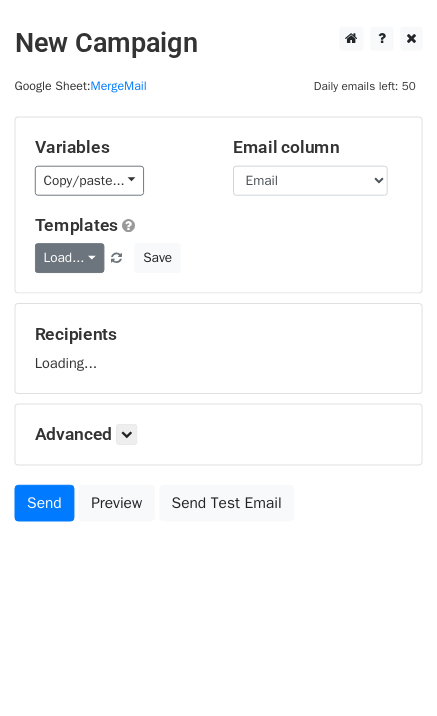 scroll, scrollTop: 0, scrollLeft: 0, axis: both 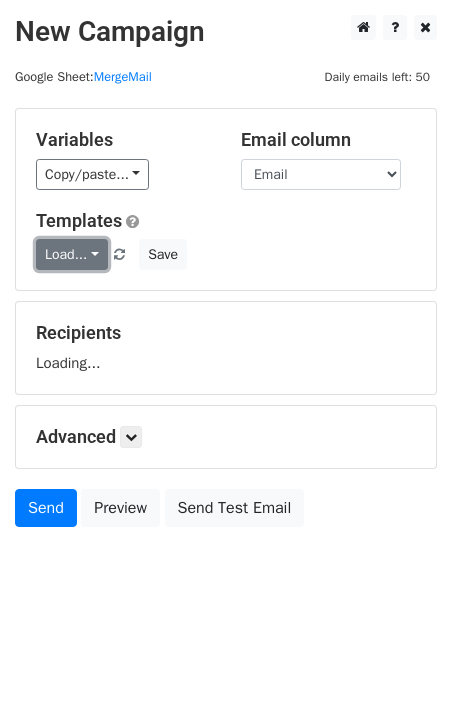 click on "Load..." at bounding box center [72, 254] 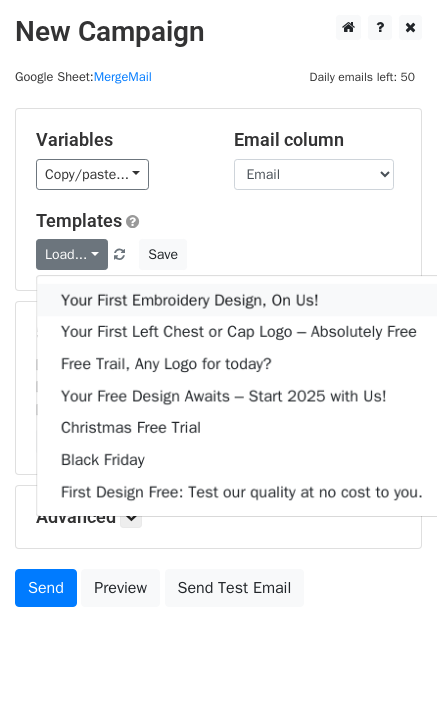 click on "Your First Embroidery Design, On Us!" at bounding box center [242, 300] 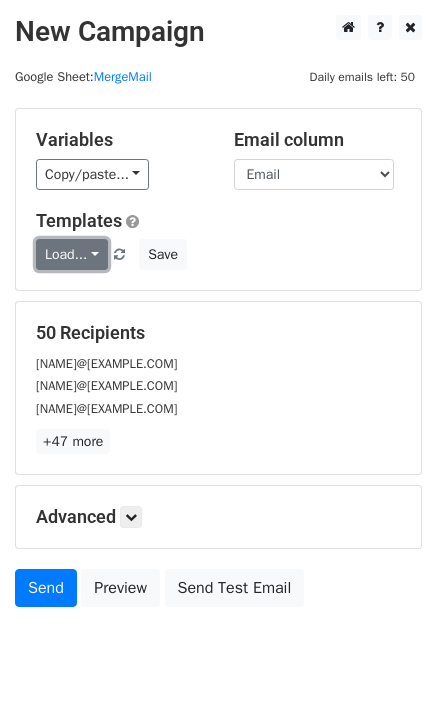 click on "Load..." at bounding box center (72, 254) 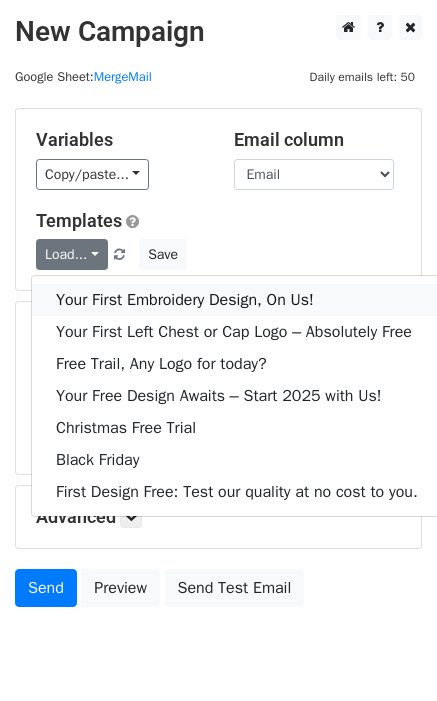 click on "Your First Embroidery Design, On Us!" at bounding box center [237, 300] 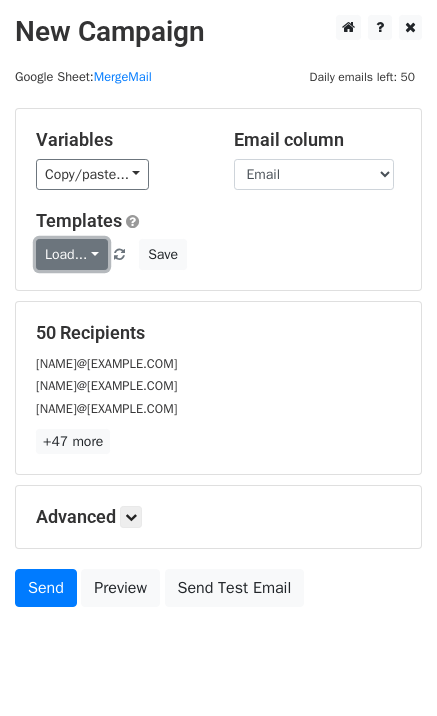 click on "Load..." at bounding box center (72, 254) 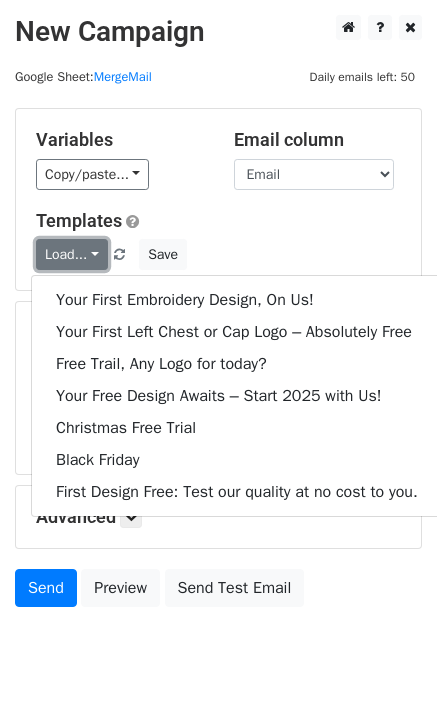 drag, startPoint x: 82, startPoint y: 266, endPoint x: 99, endPoint y: 273, distance: 18.384777 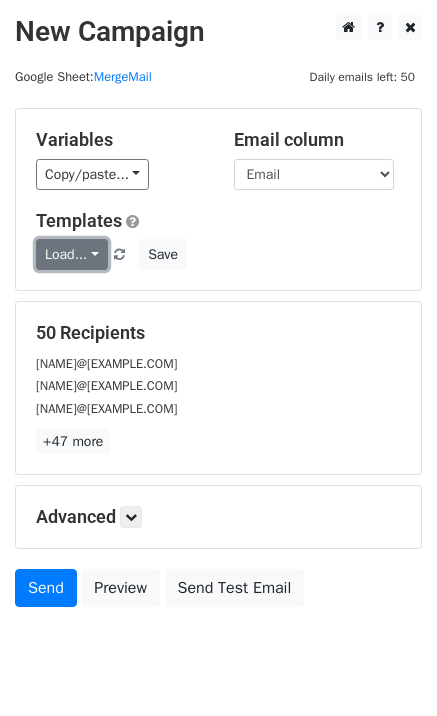 click on "Load..." at bounding box center (72, 254) 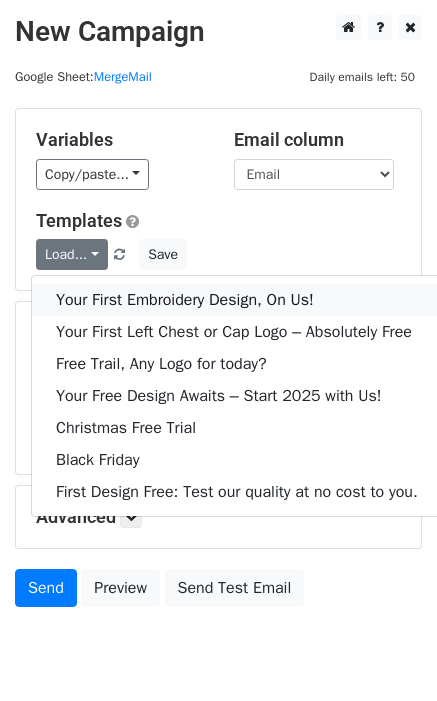 click on "Your First Embroidery Design, On Us!" at bounding box center (237, 300) 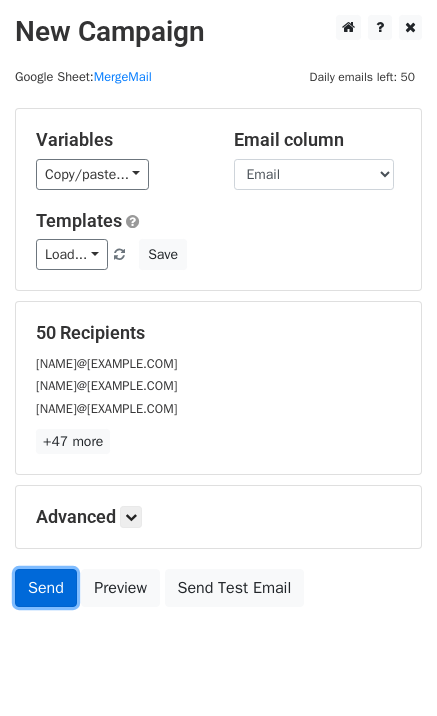 click on "Send" at bounding box center [46, 588] 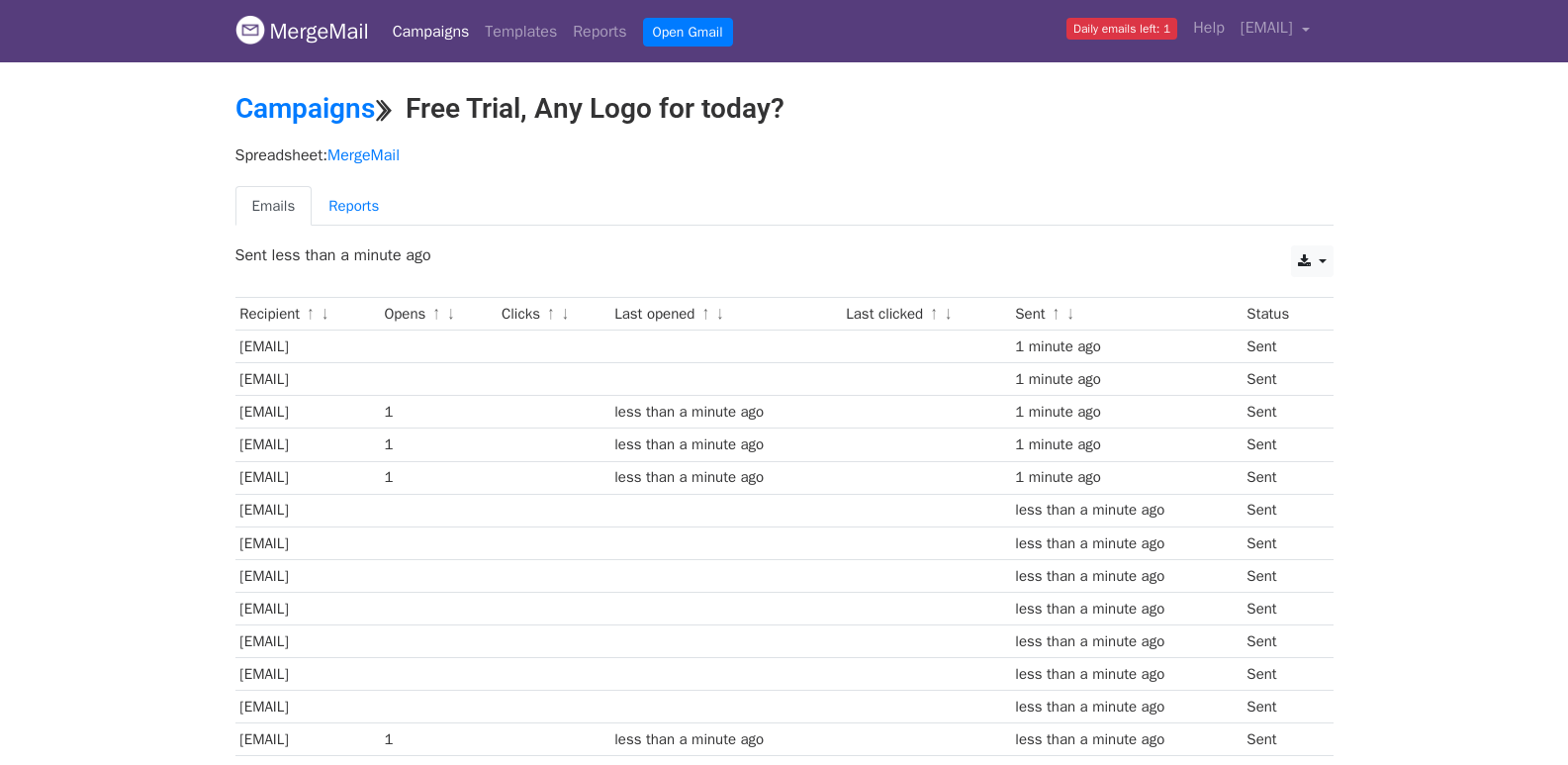 scroll, scrollTop: 0, scrollLeft: 0, axis: both 